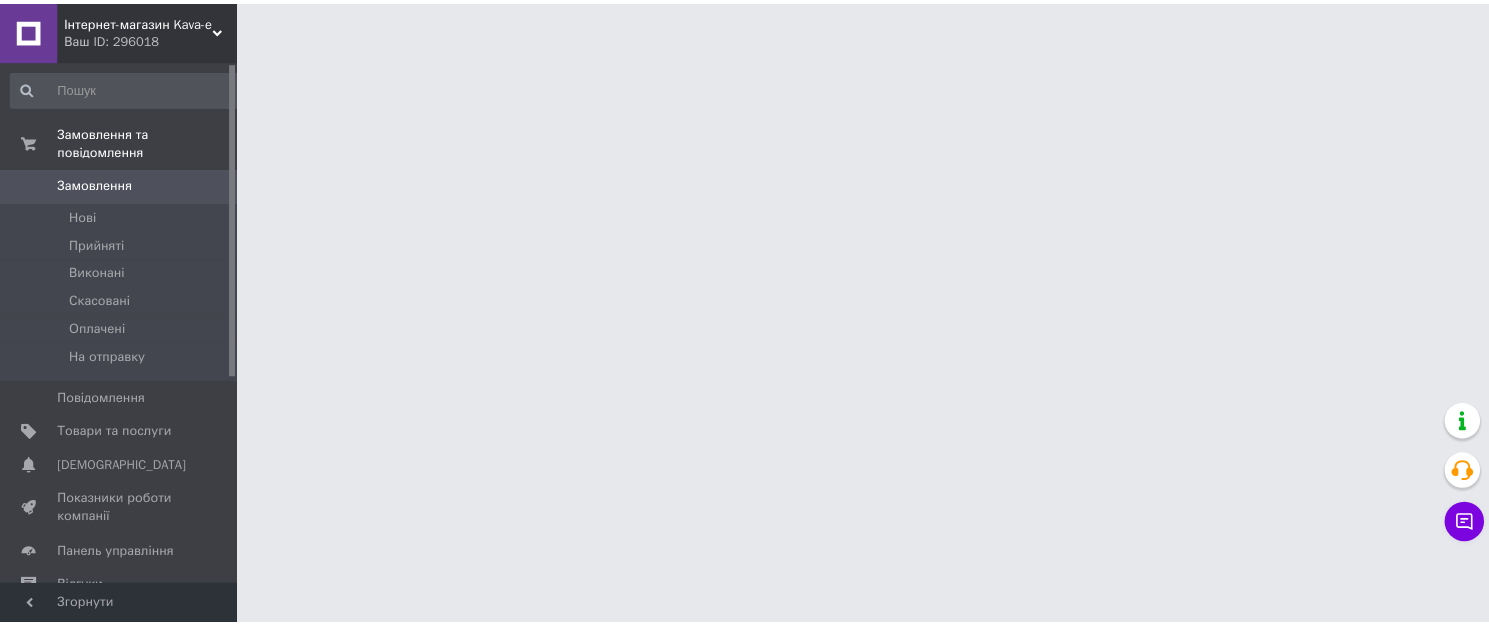 scroll, scrollTop: 0, scrollLeft: 0, axis: both 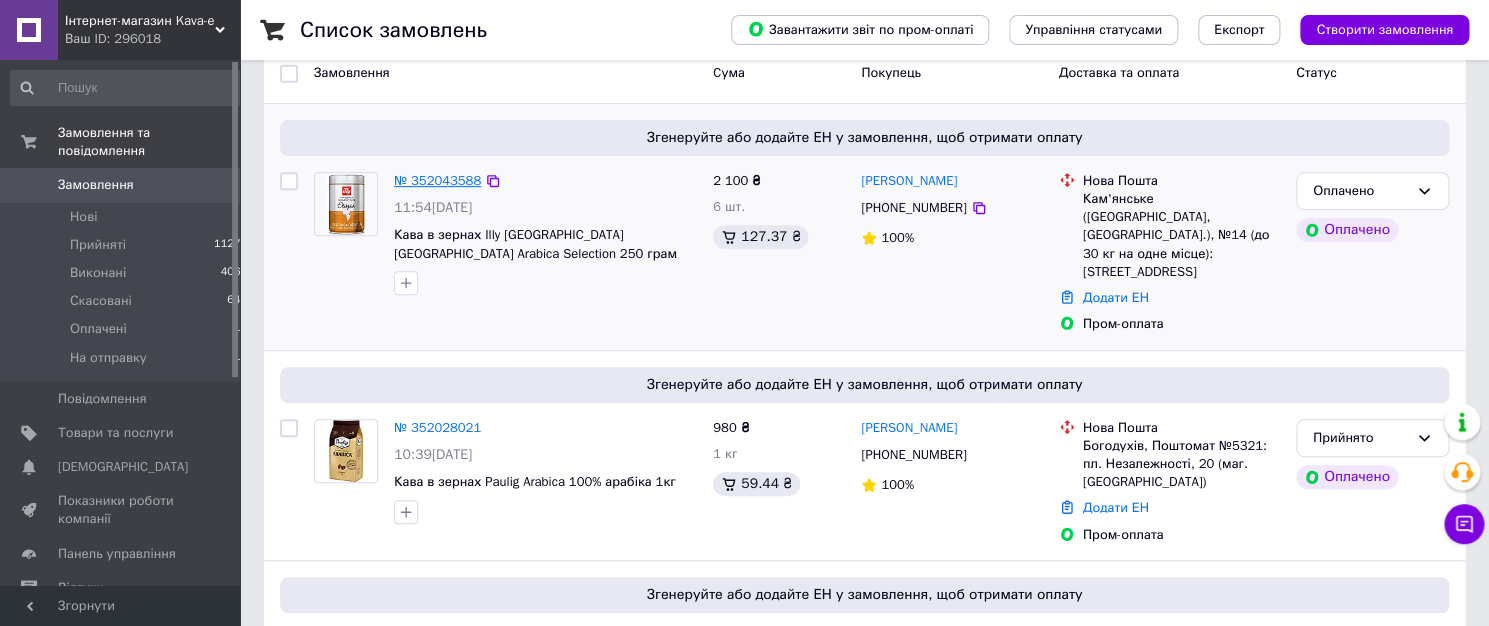 click on "№ 352043588" at bounding box center (437, 180) 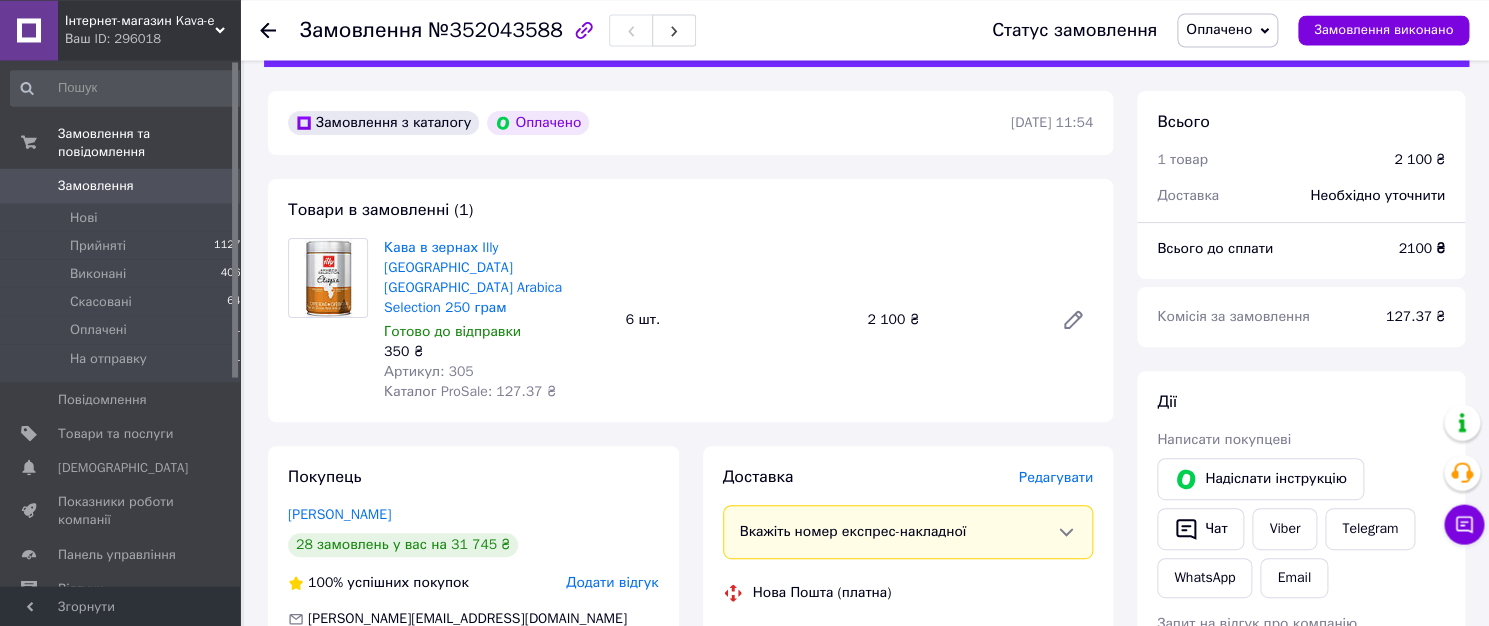 scroll, scrollTop: 0, scrollLeft: 0, axis: both 